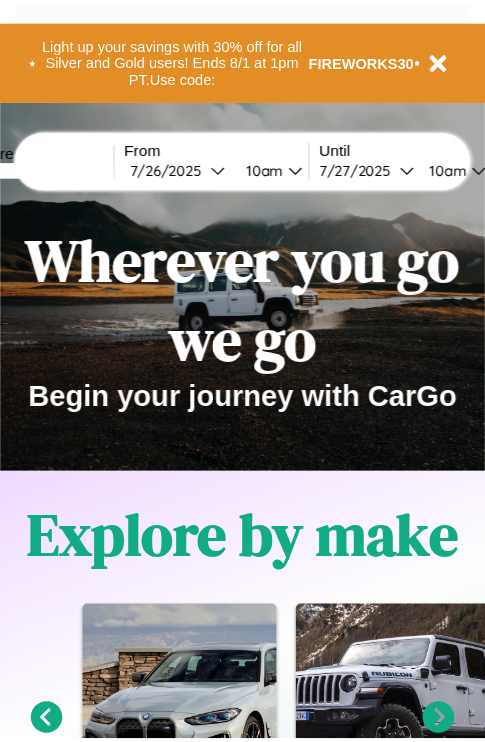 scroll, scrollTop: 0, scrollLeft: 0, axis: both 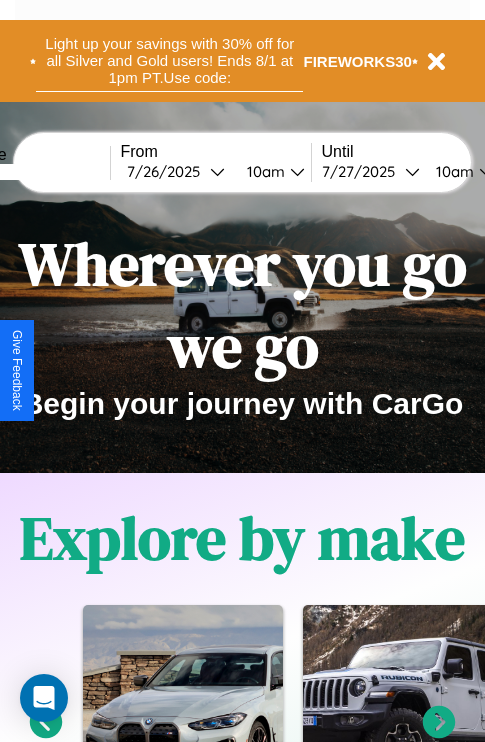 click on "Light up your savings with 30% off for all Silver and Gold users! Ends 8/1 at 1pm PT.  Use code:" at bounding box center (169, 61) 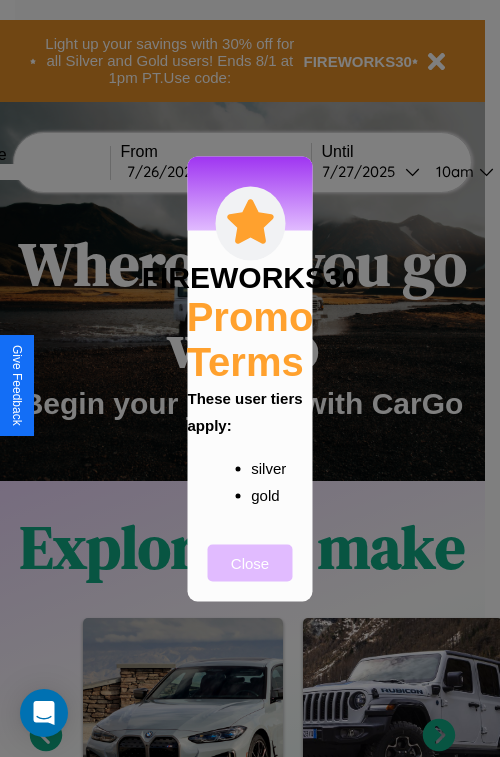 click on "Close" at bounding box center (250, 562) 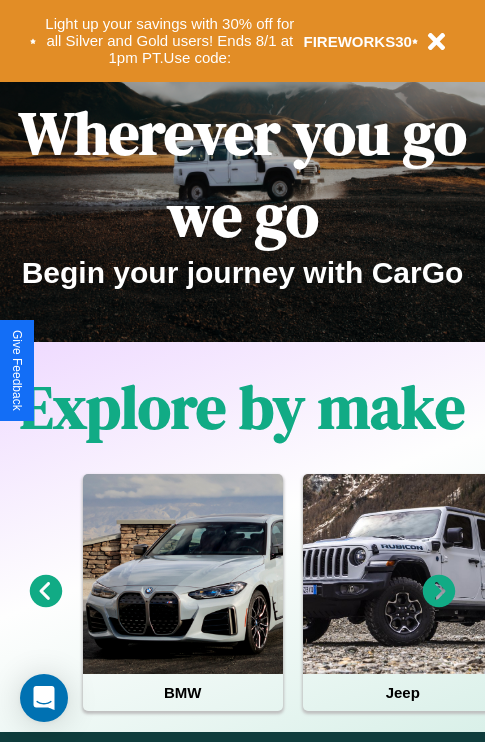 scroll, scrollTop: 308, scrollLeft: 0, axis: vertical 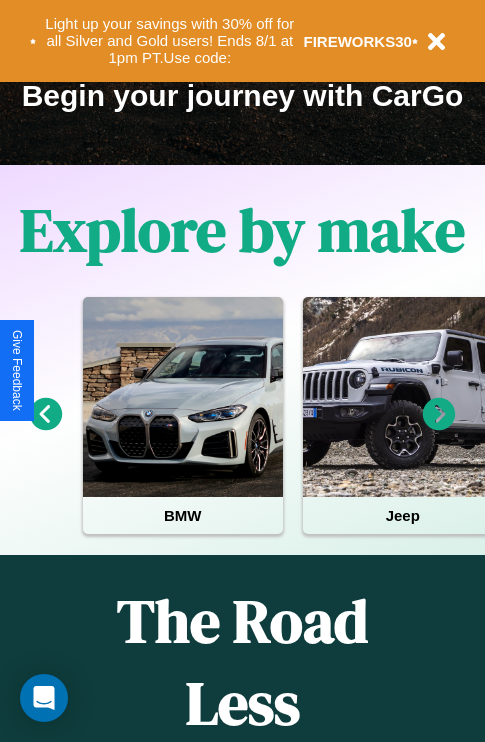 click 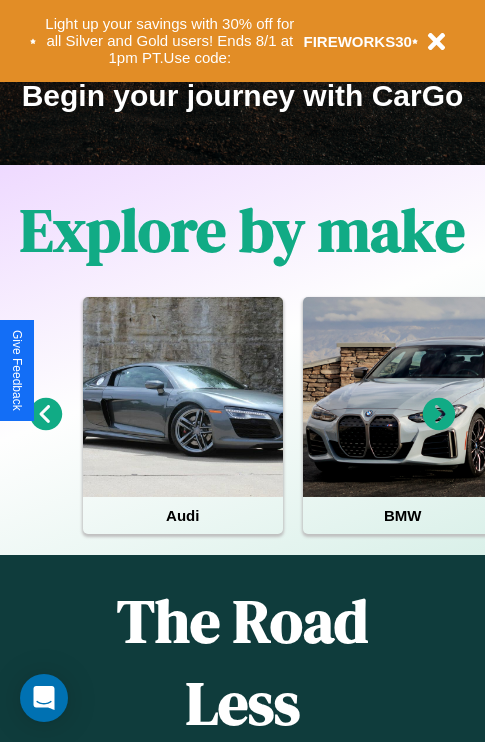 click 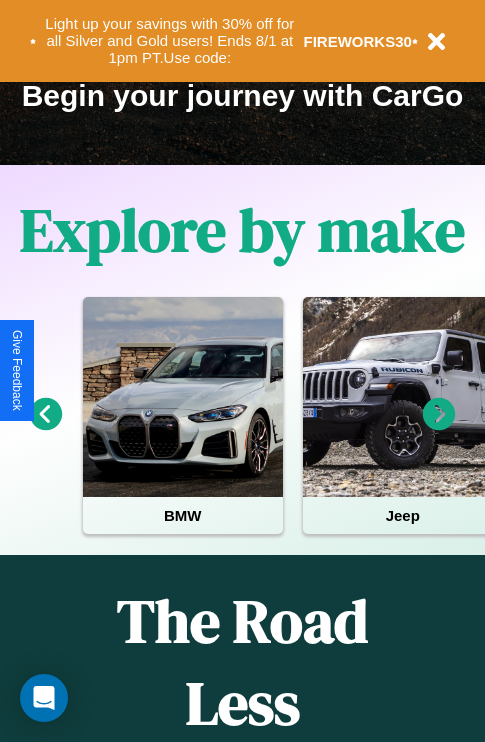click 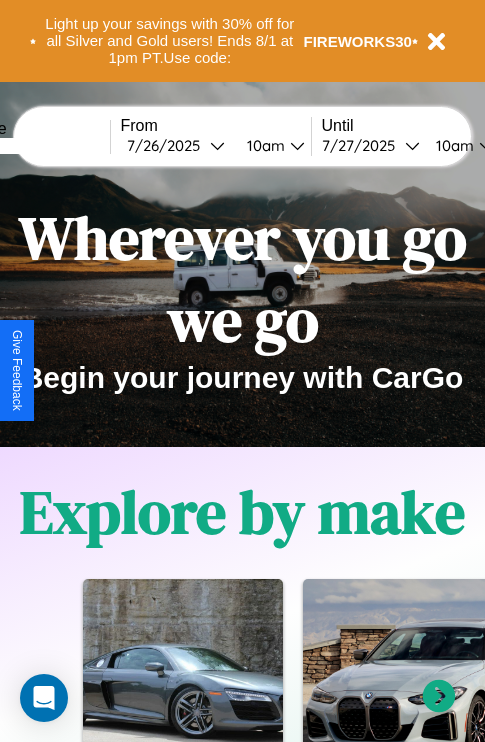 scroll, scrollTop: 0, scrollLeft: 0, axis: both 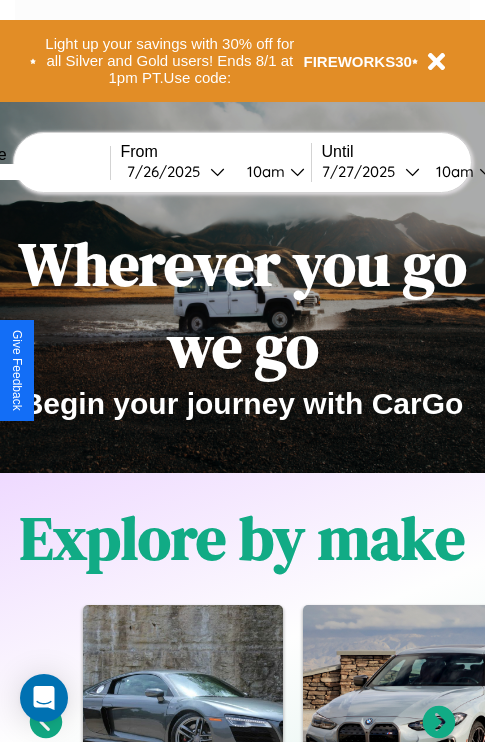 click at bounding box center [35, 172] 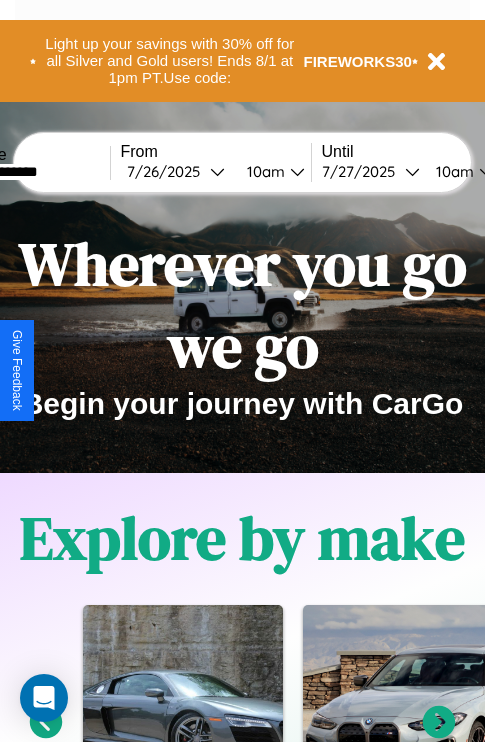 type on "**********" 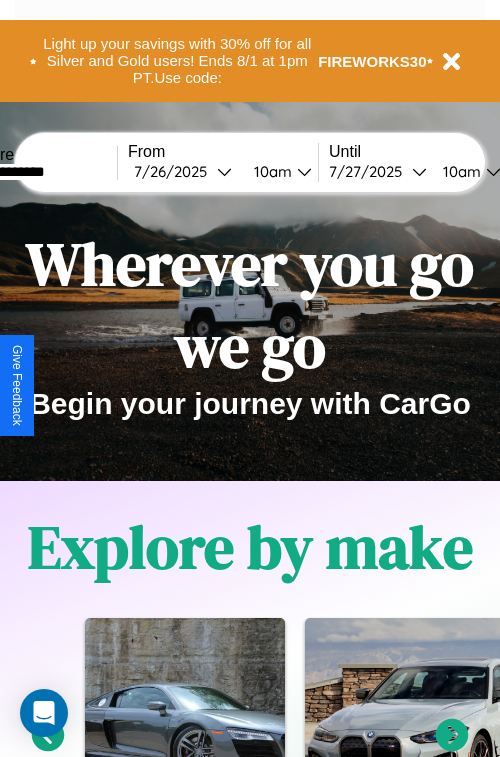 select on "*" 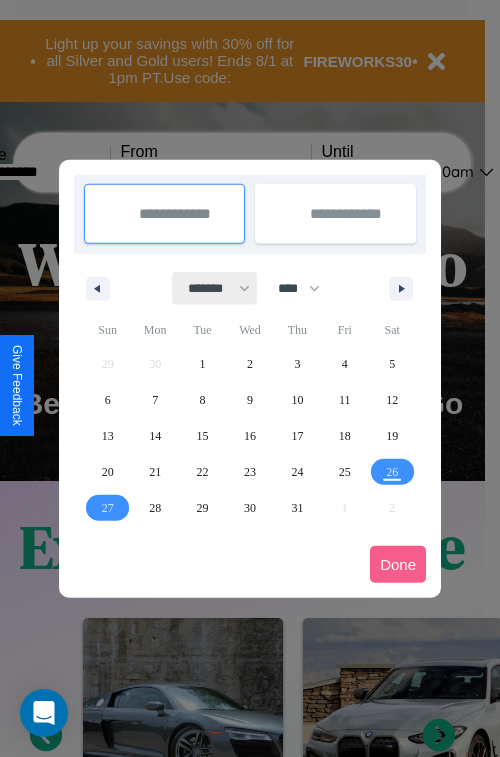 click on "******* ******** ***** ***** *** **** **** ****** ********* ******* ******** ********" at bounding box center [215, 288] 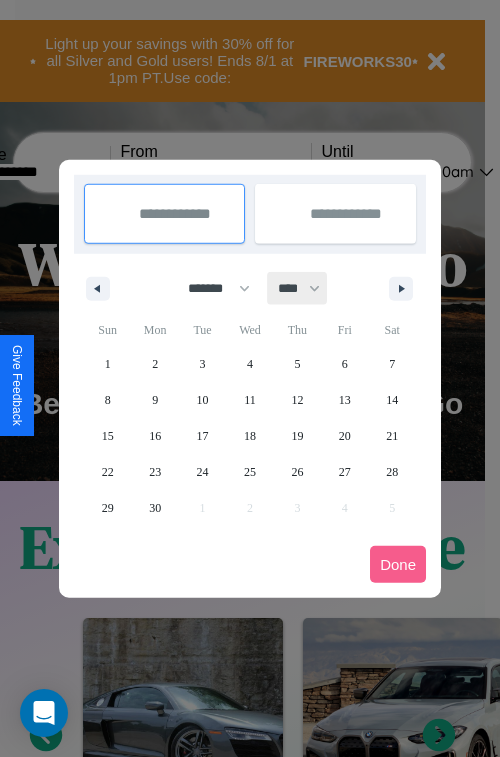 click on "**** **** **** **** **** **** **** **** **** **** **** **** **** **** **** **** **** **** **** **** **** **** **** **** **** **** **** **** **** **** **** **** **** **** **** **** **** **** **** **** **** **** **** **** **** **** **** **** **** **** **** **** **** **** **** **** **** **** **** **** **** **** **** **** **** **** **** **** **** **** **** **** **** **** **** **** **** **** **** **** **** **** **** **** **** **** **** **** **** **** **** **** **** **** **** **** **** **** **** **** **** **** **** **** **** **** **** **** **** **** **** **** **** **** **** **** **** **** **** **** ****" at bounding box center [298, 288] 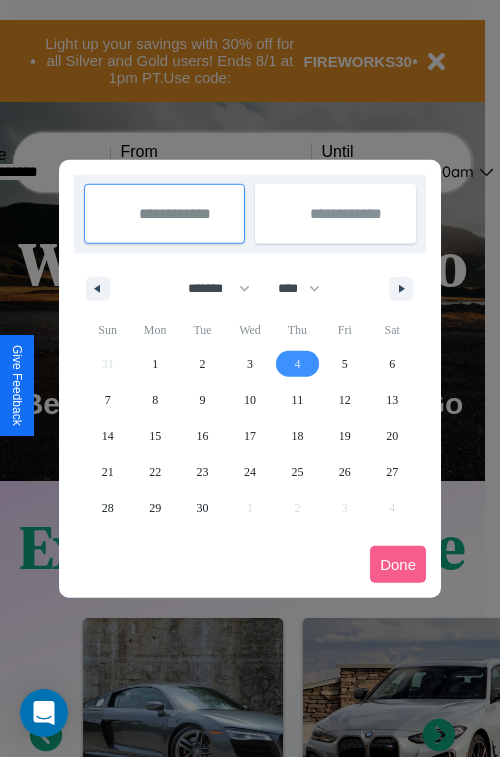 click on "4" at bounding box center (297, 364) 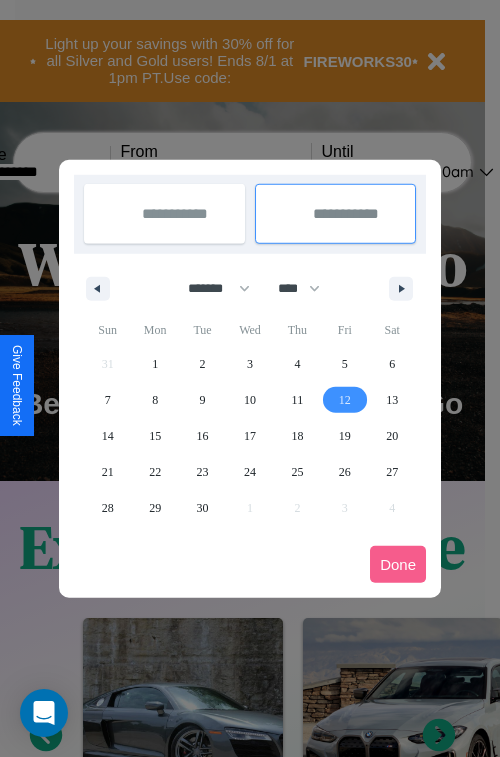 click on "12" at bounding box center [345, 400] 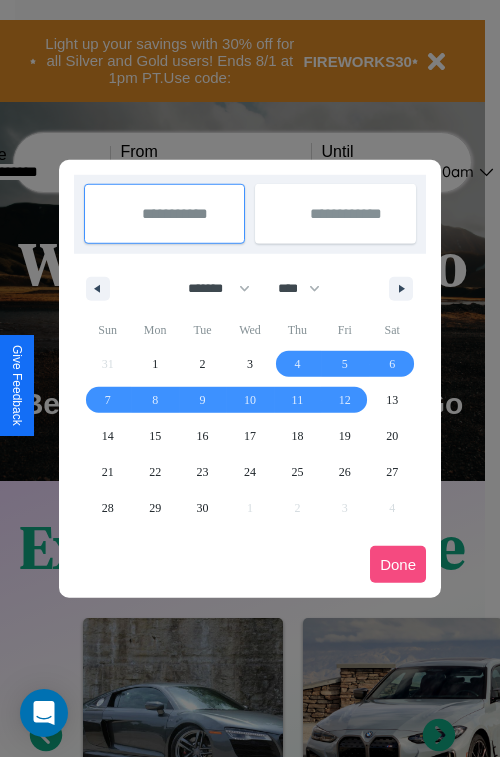 click on "Done" at bounding box center (398, 564) 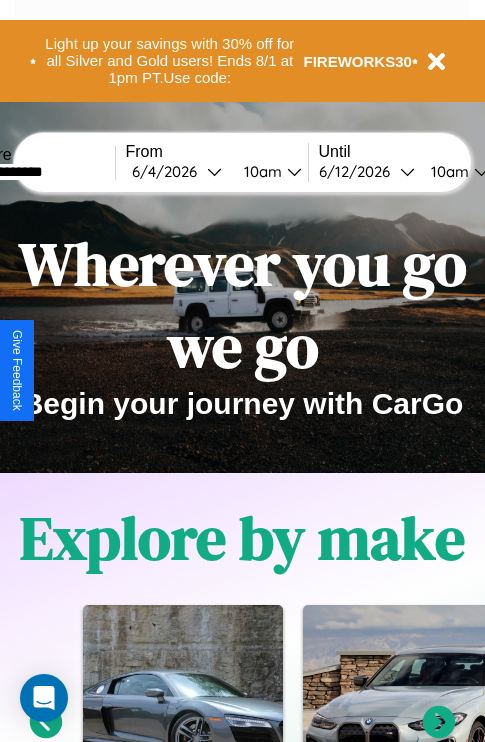 click on "10am" at bounding box center (260, 171) 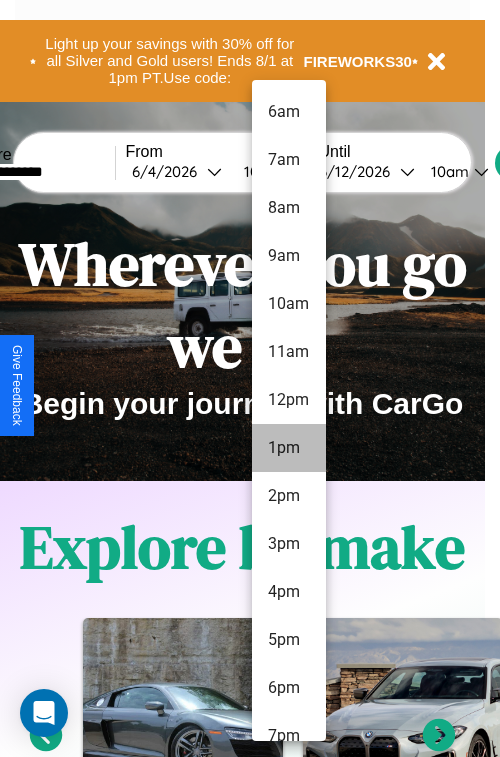 click on "1pm" at bounding box center (289, 448) 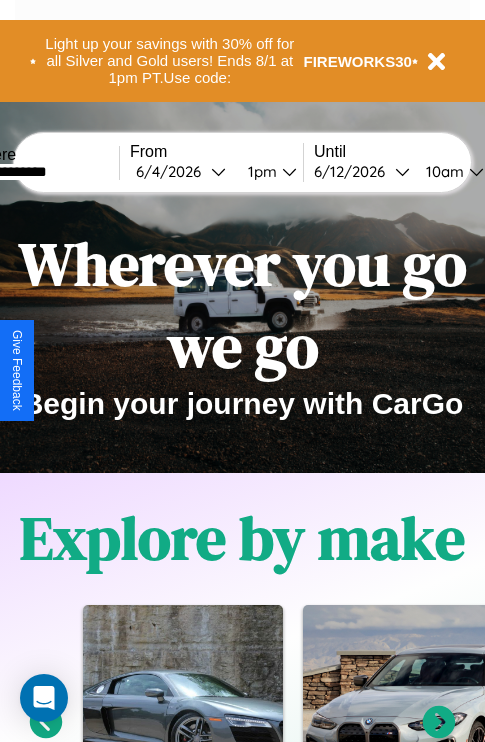 scroll, scrollTop: 0, scrollLeft: 66, axis: horizontal 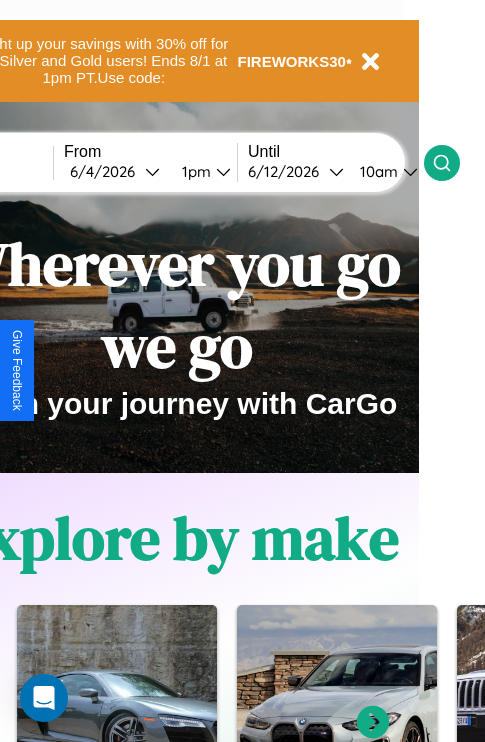 click 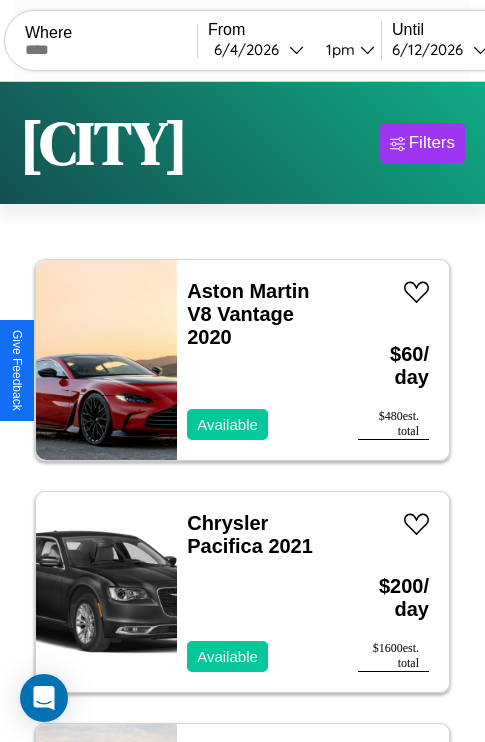 scroll, scrollTop: 177, scrollLeft: 0, axis: vertical 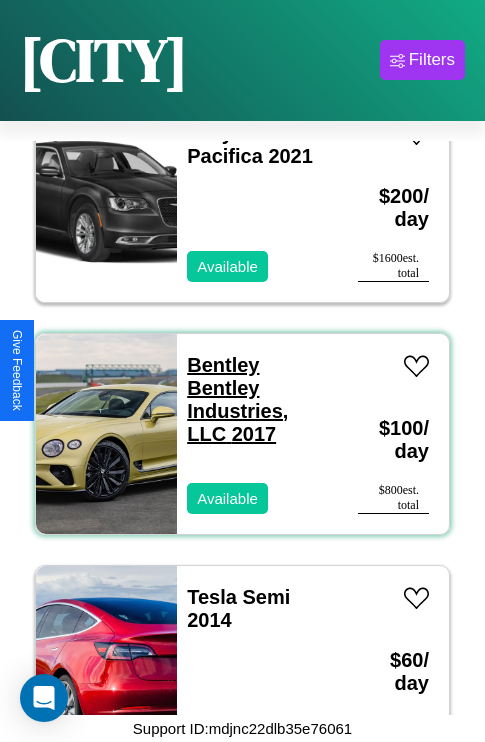 click on "Bentley   Bentley Industries, LLC   2017" at bounding box center [237, 399] 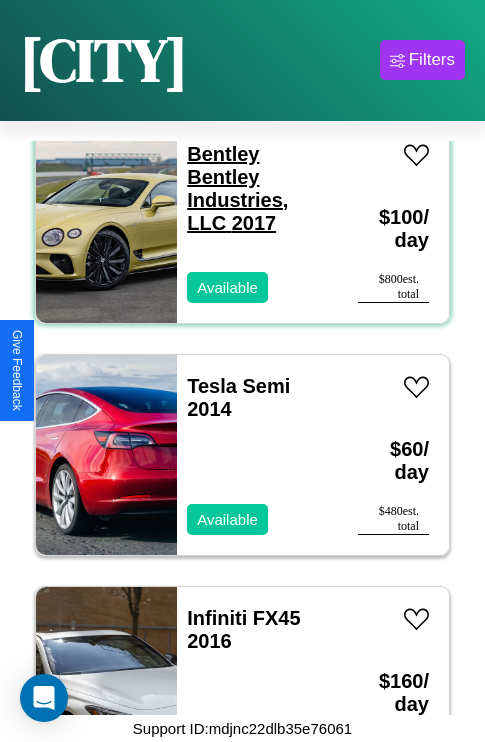 scroll, scrollTop: 539, scrollLeft: 0, axis: vertical 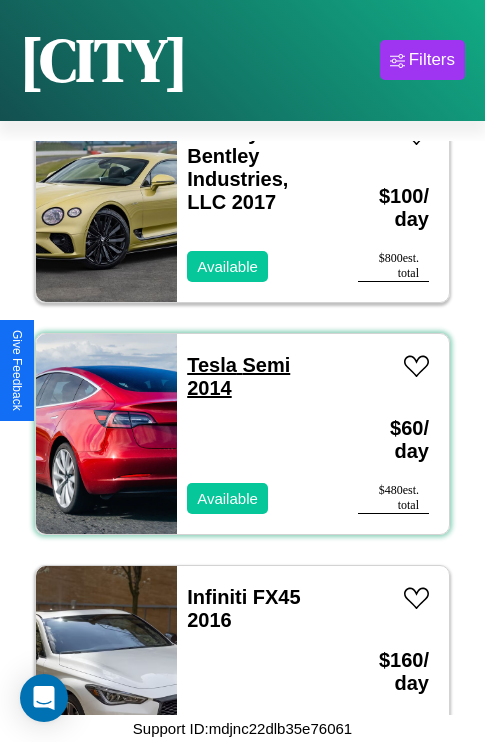 click on "Tesla   Semi   2014" at bounding box center (238, 376) 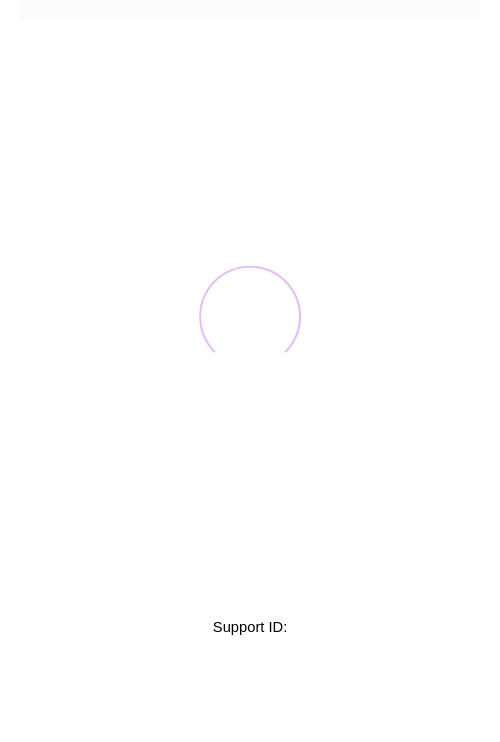 scroll, scrollTop: 0, scrollLeft: 0, axis: both 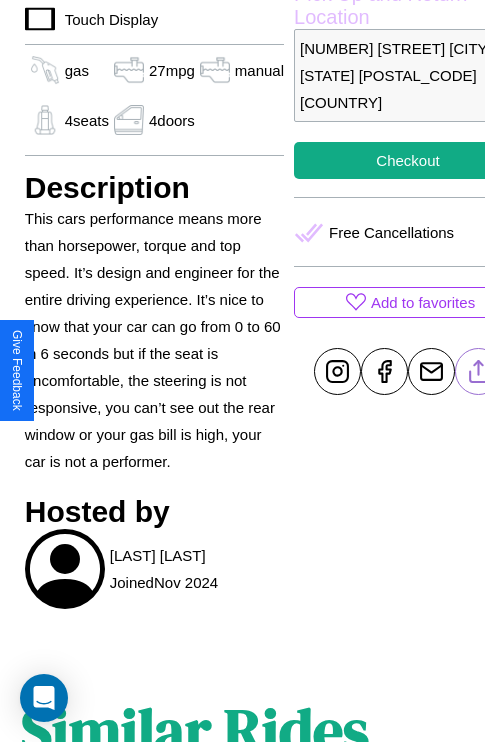 click 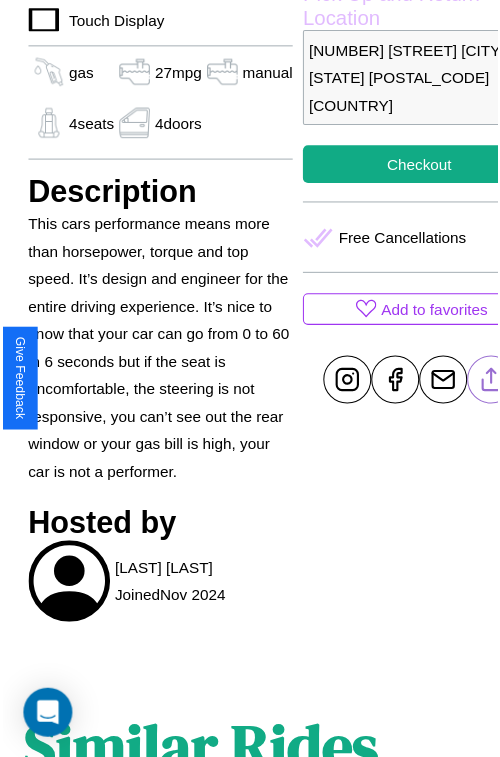 scroll, scrollTop: 547, scrollLeft: 68, axis: both 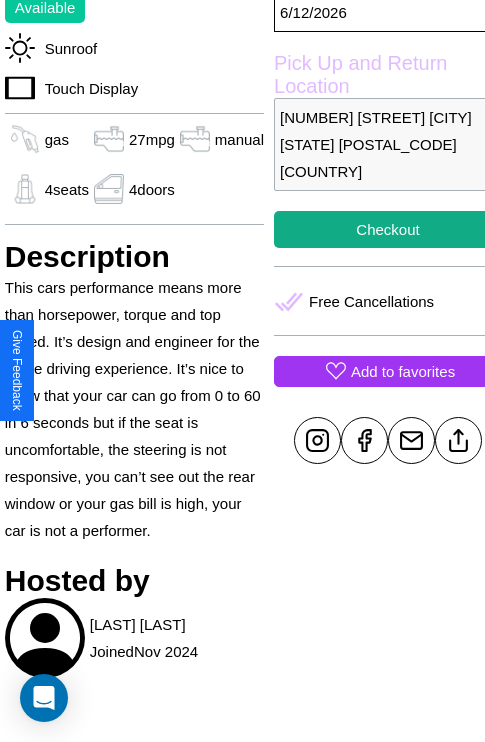 click on "Add to favorites" at bounding box center (403, 371) 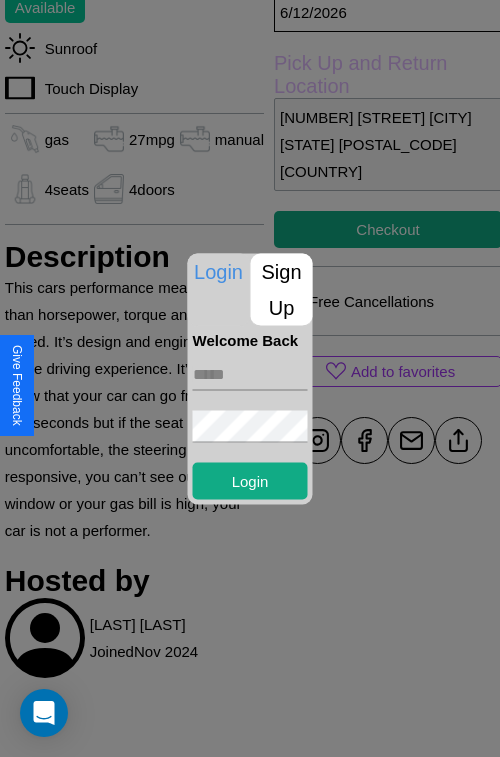 click on "Sign Up" at bounding box center (282, 289) 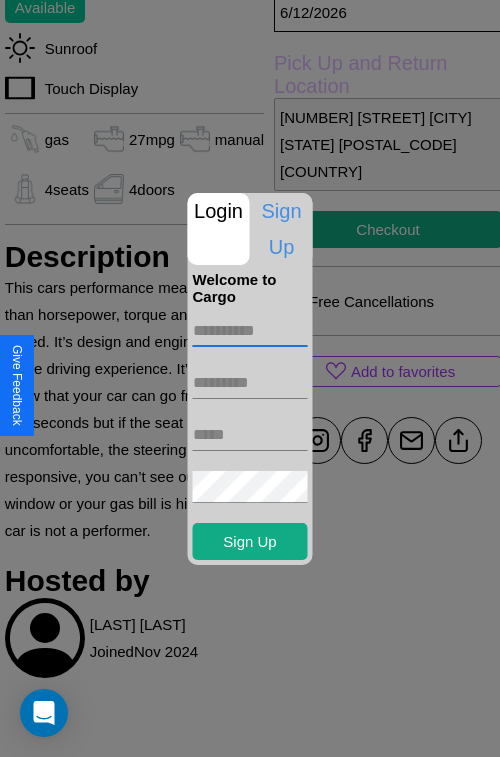 click at bounding box center [250, 331] 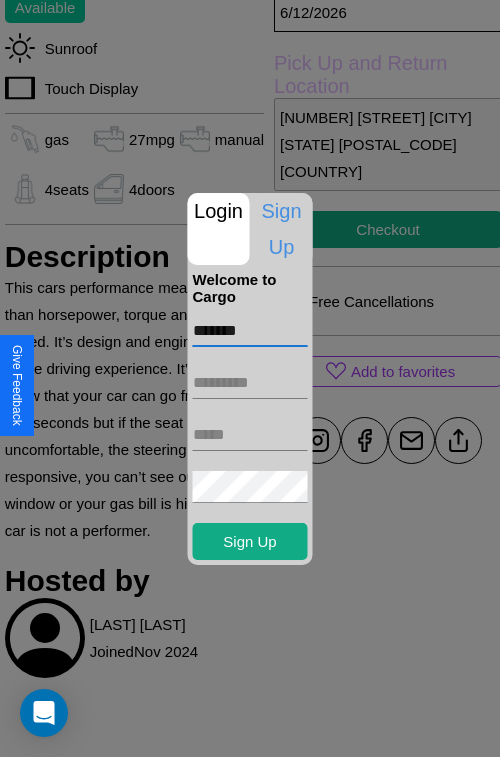 type on "*******" 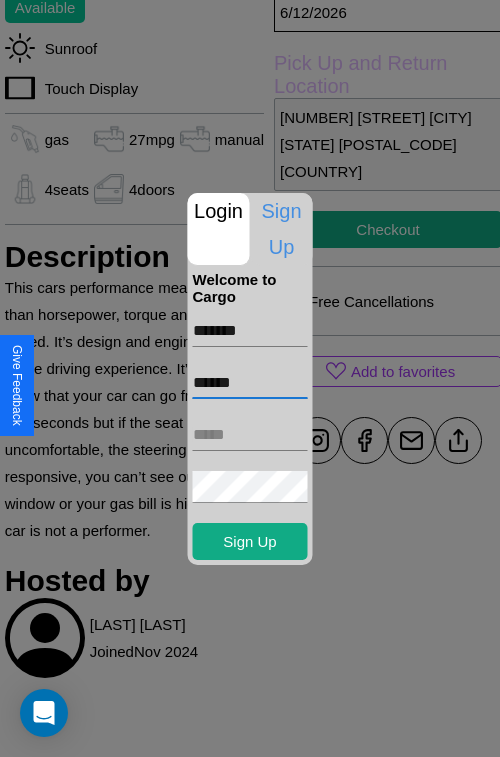 type on "******" 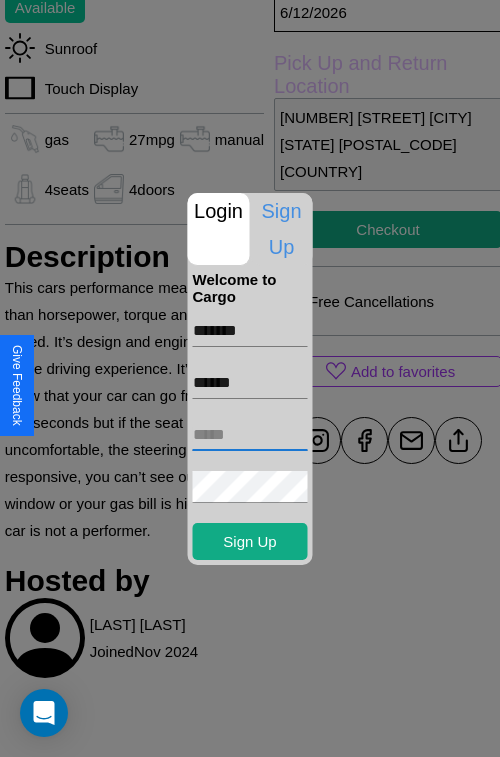 click at bounding box center [250, 435] 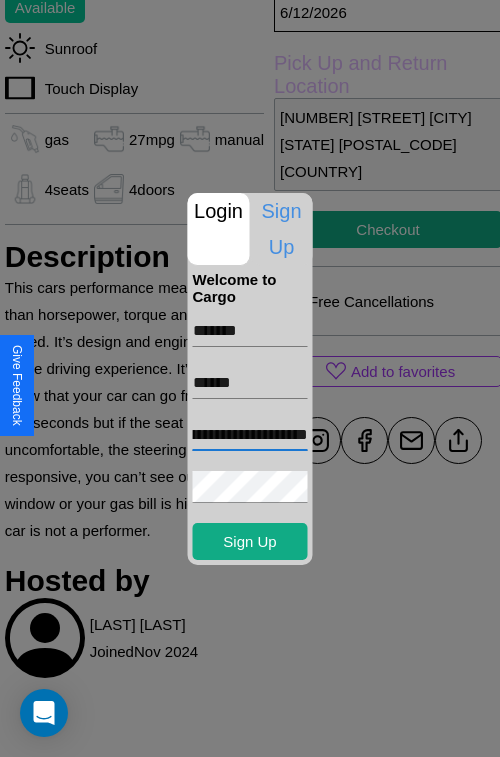 scroll, scrollTop: 0, scrollLeft: 108, axis: horizontal 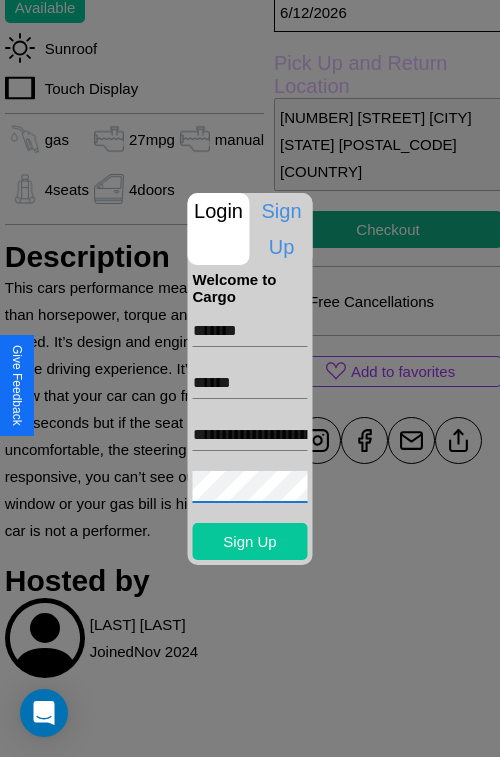 click on "Sign Up" at bounding box center (250, 541) 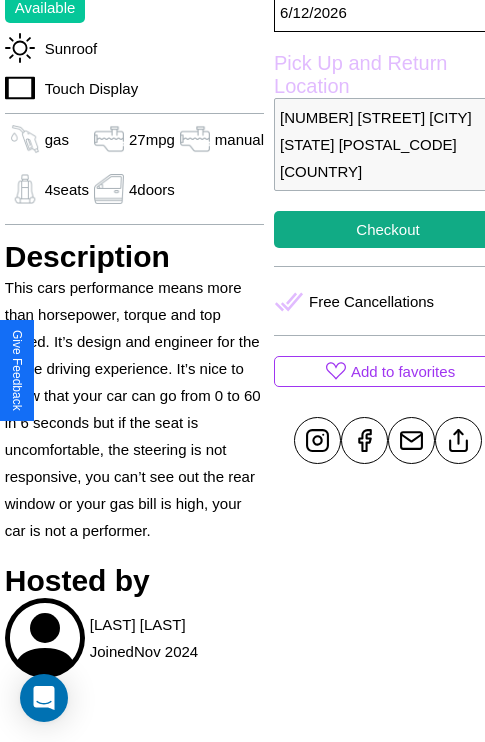 scroll, scrollTop: 405, scrollLeft: 68, axis: both 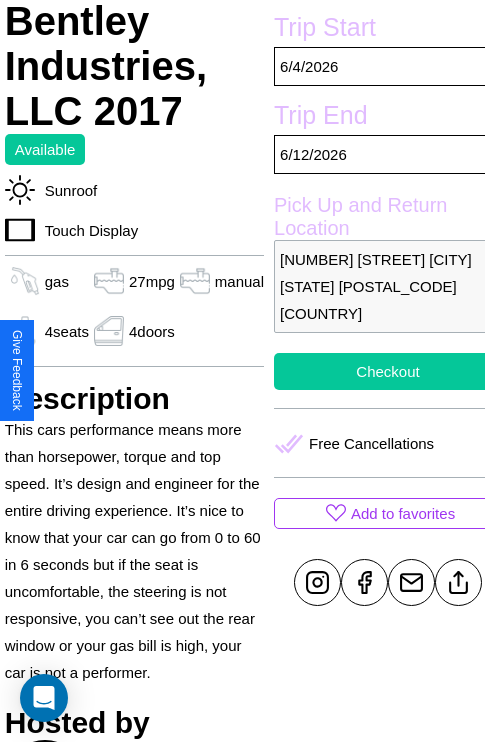 click on "Checkout" at bounding box center [388, 371] 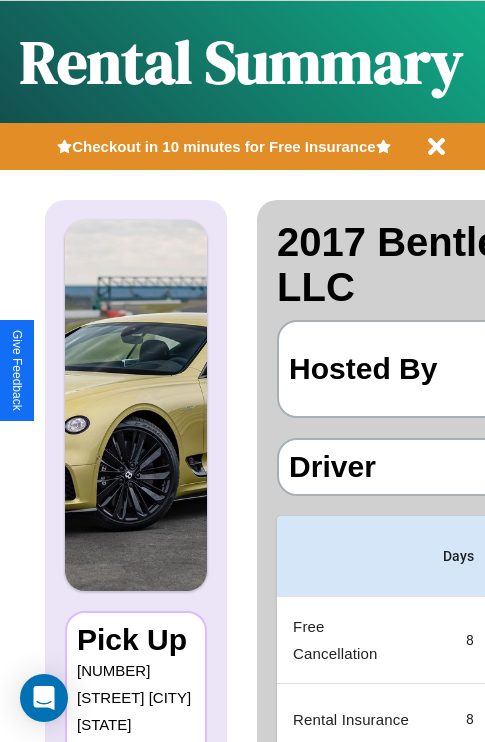 scroll, scrollTop: 0, scrollLeft: 378, axis: horizontal 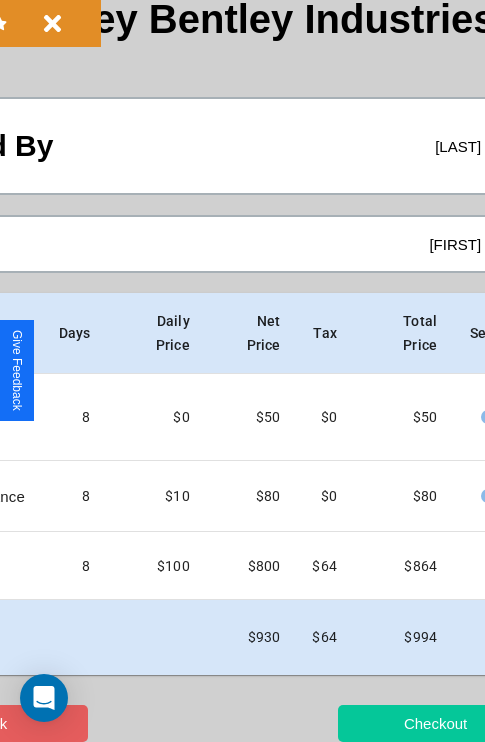 click on "Checkout" at bounding box center (435, 723) 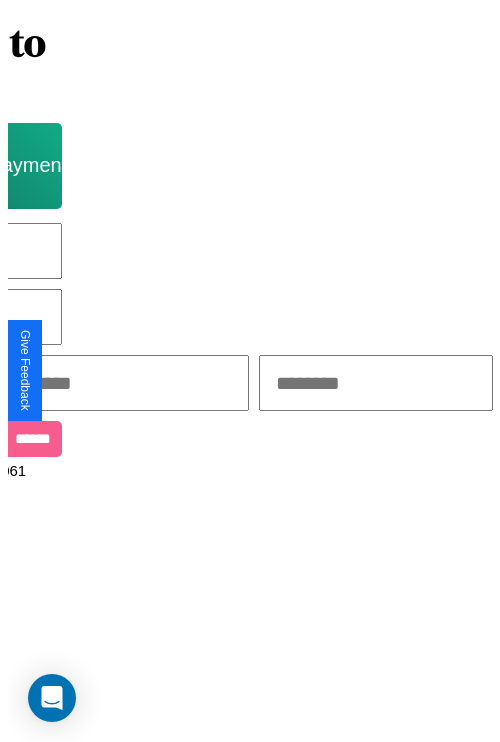 scroll, scrollTop: 0, scrollLeft: 0, axis: both 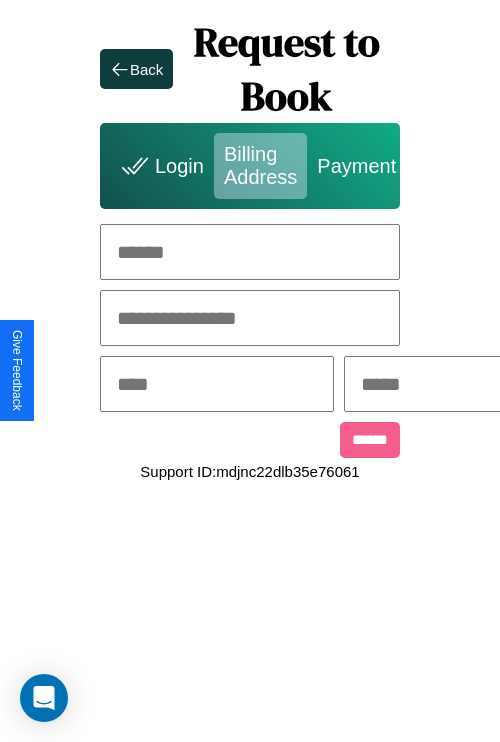 click at bounding box center [250, 252] 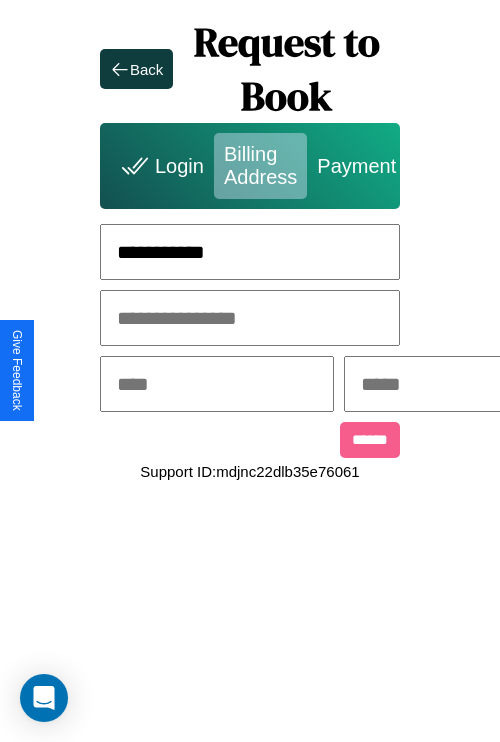 type on "**********" 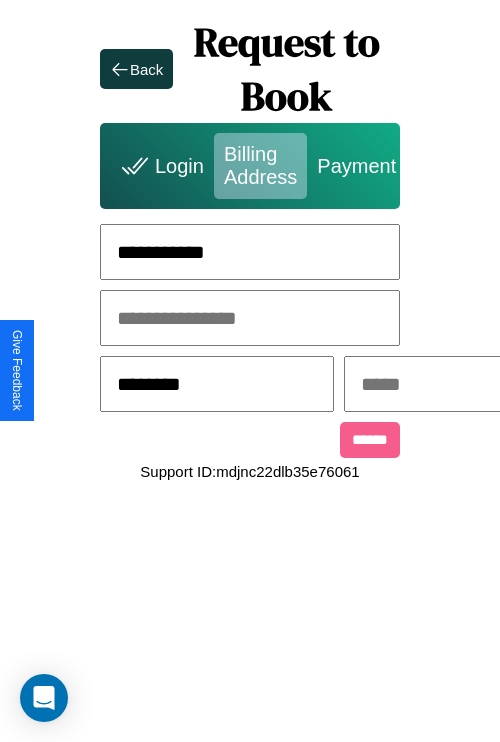 type on "********" 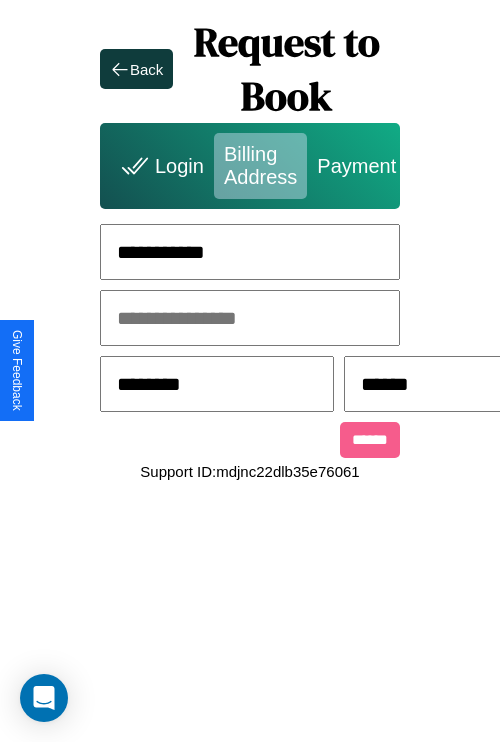 scroll, scrollTop: 0, scrollLeft: 517, axis: horizontal 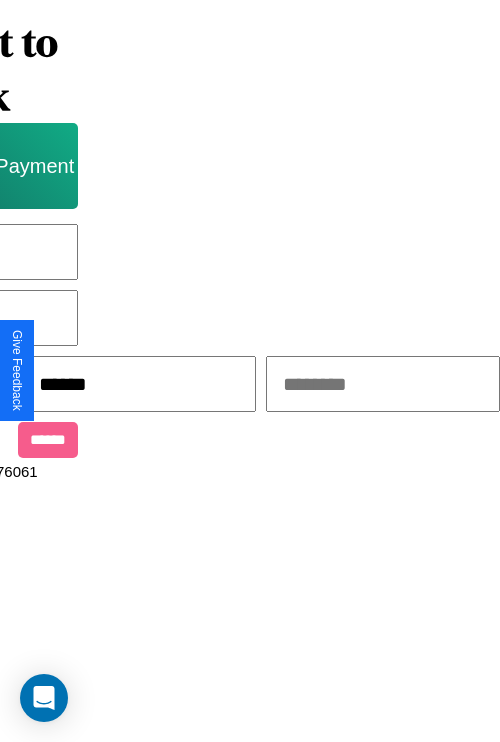 type on "******" 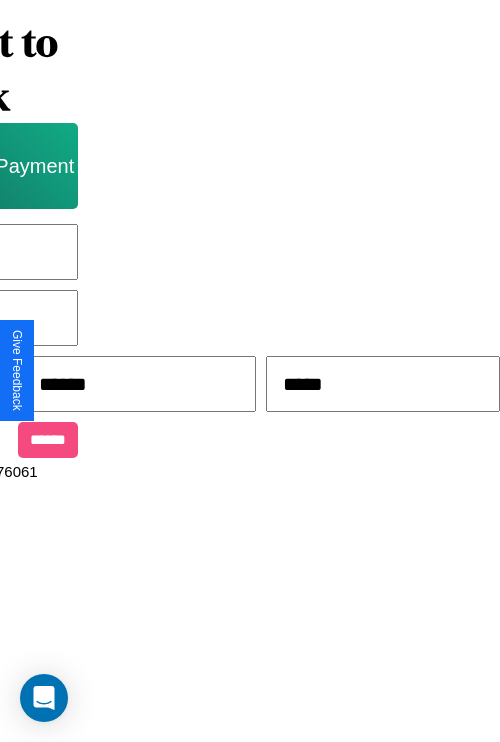 type on "*****" 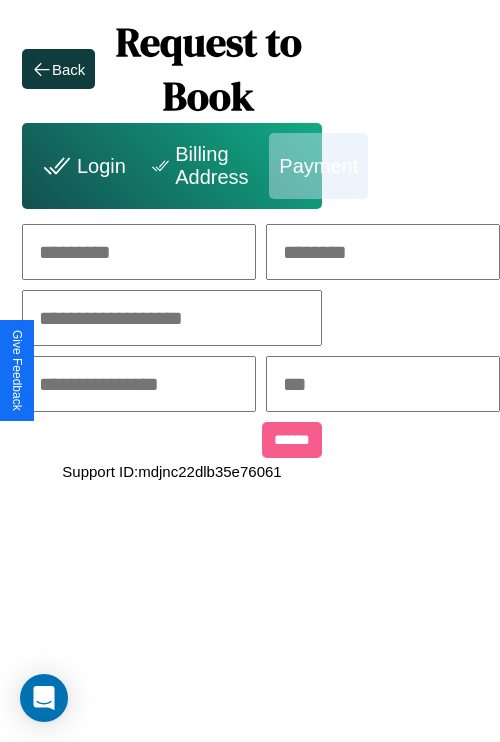 scroll, scrollTop: 0, scrollLeft: 208, axis: horizontal 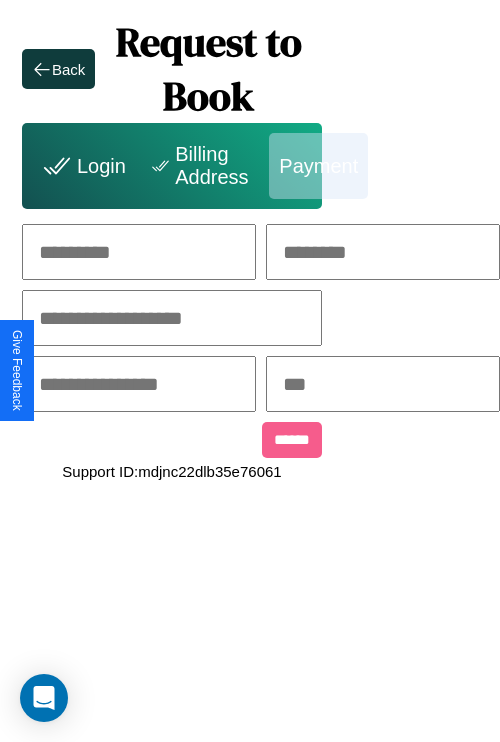 click at bounding box center [139, 252] 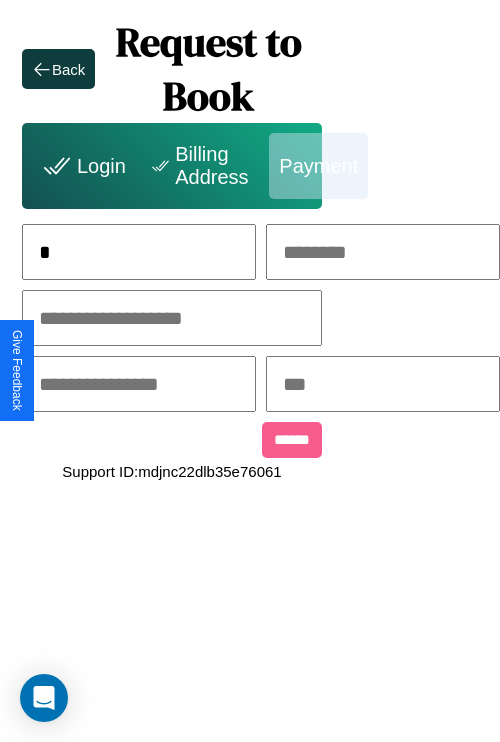 scroll, scrollTop: 0, scrollLeft: 133, axis: horizontal 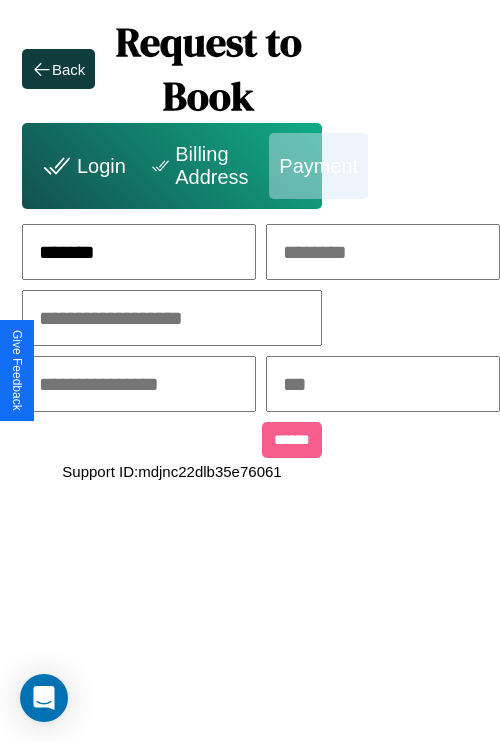 type on "*******" 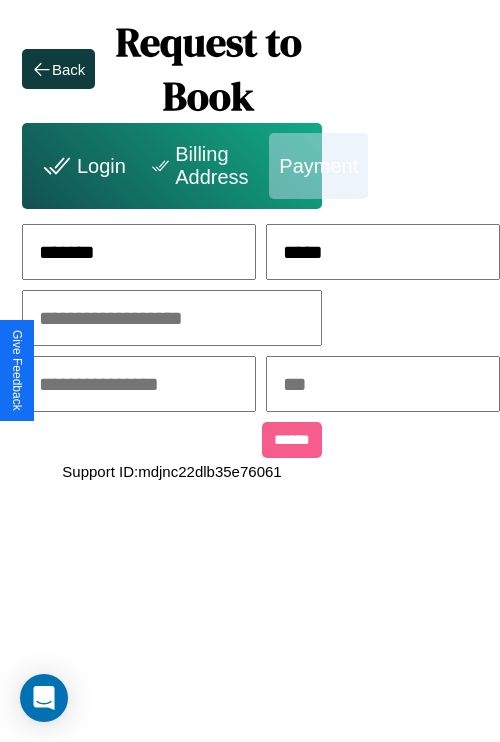 type on "*****" 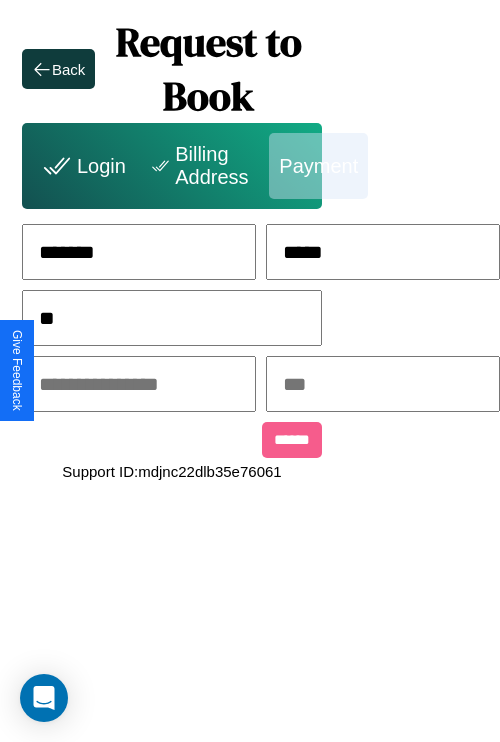 scroll, scrollTop: 0, scrollLeft: 128, axis: horizontal 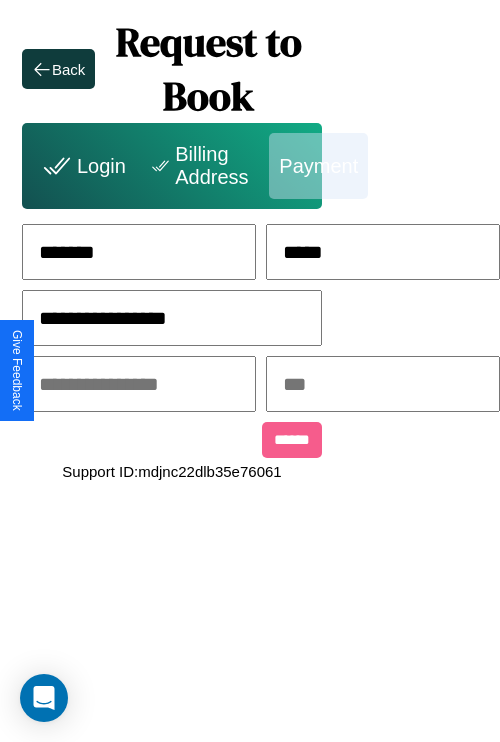 type on "**********" 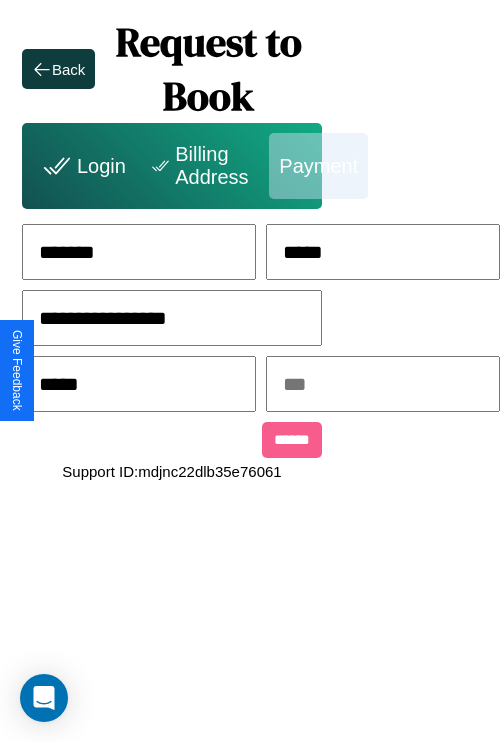 type on "*****" 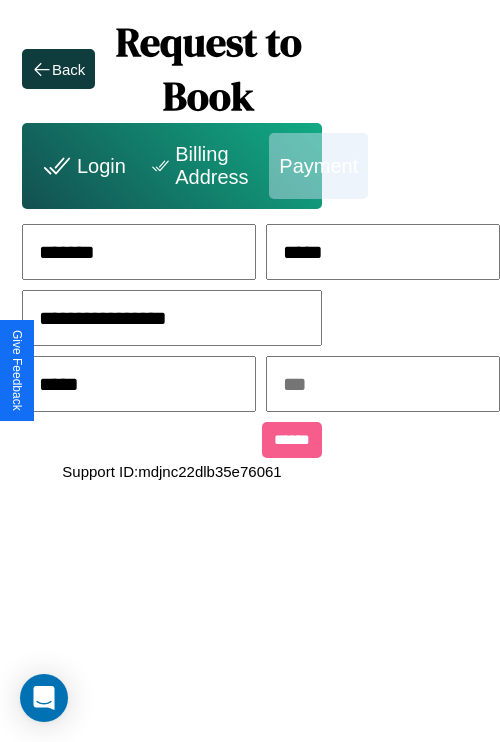 click at bounding box center (383, 384) 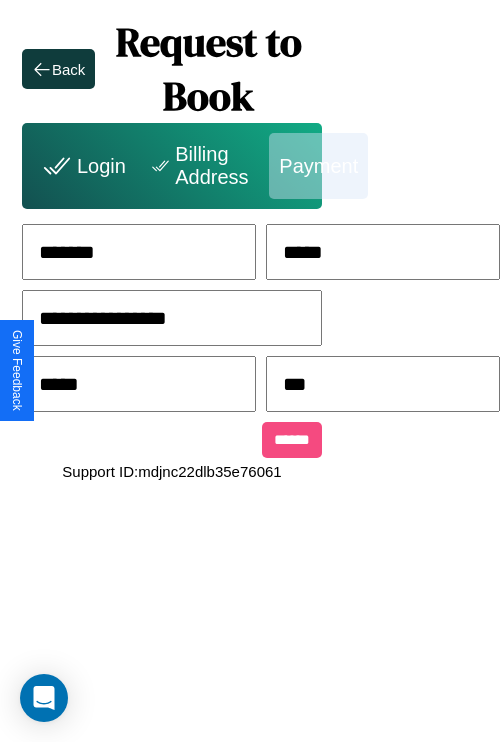 type on "***" 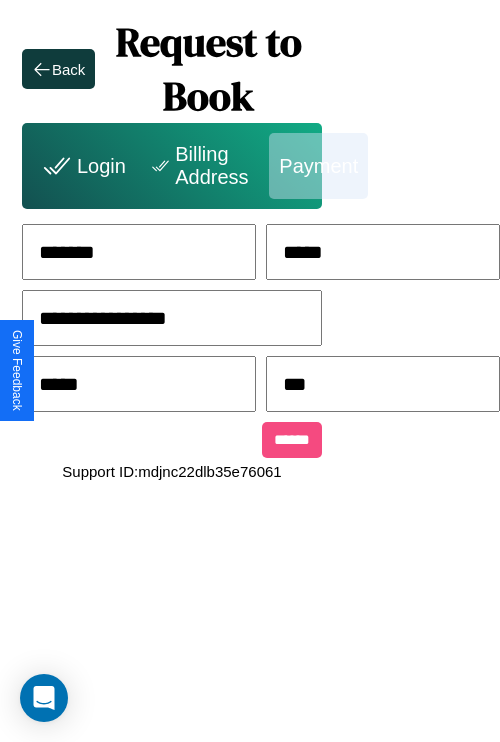 click on "******" at bounding box center [292, 440] 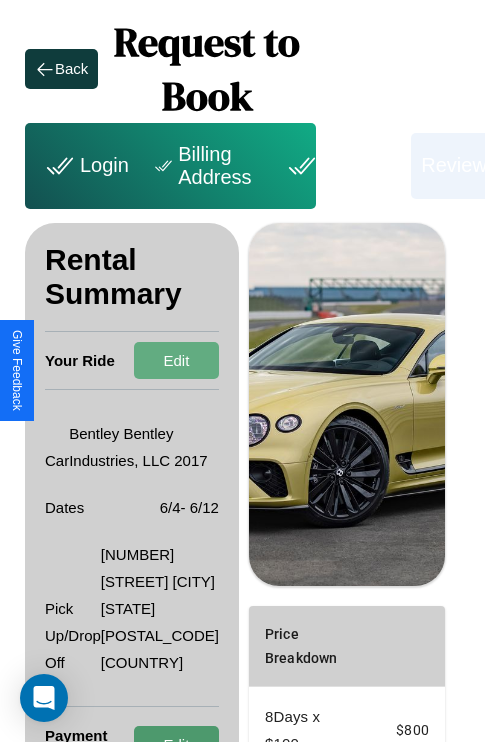 scroll, scrollTop: 92, scrollLeft: 72, axis: both 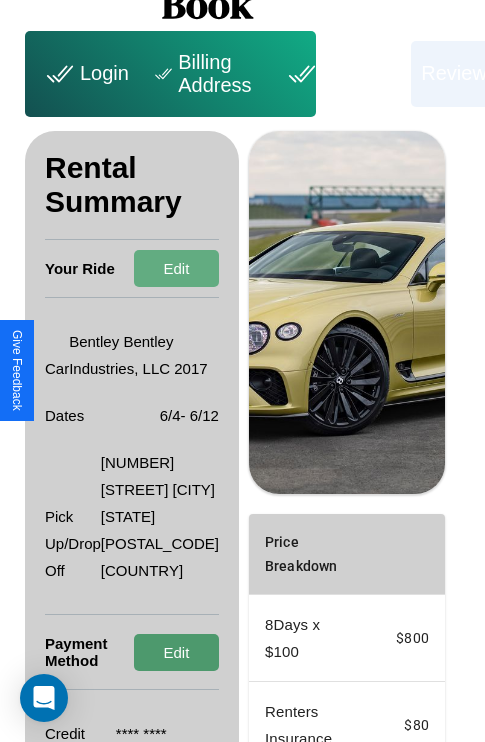 click on "Edit" at bounding box center (176, 652) 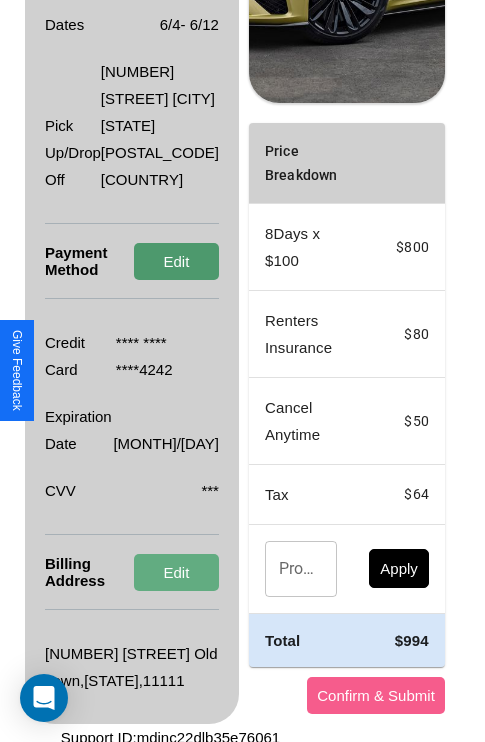 scroll, scrollTop: 536, scrollLeft: 72, axis: both 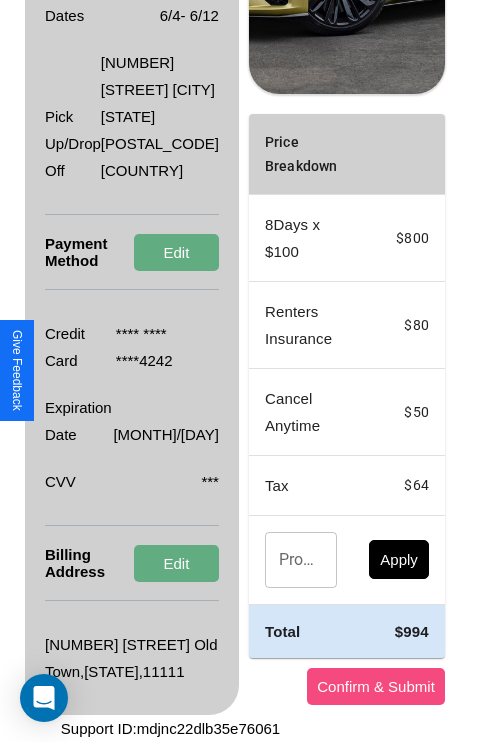 click on "Confirm & Submit" at bounding box center [376, 686] 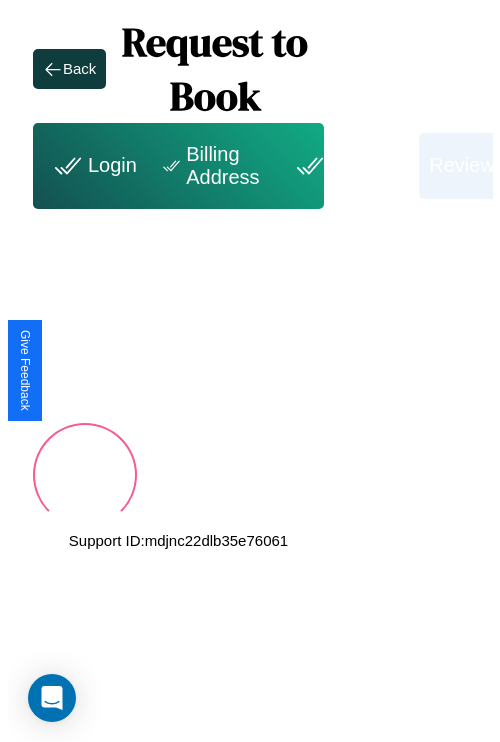 scroll, scrollTop: 0, scrollLeft: 72, axis: horizontal 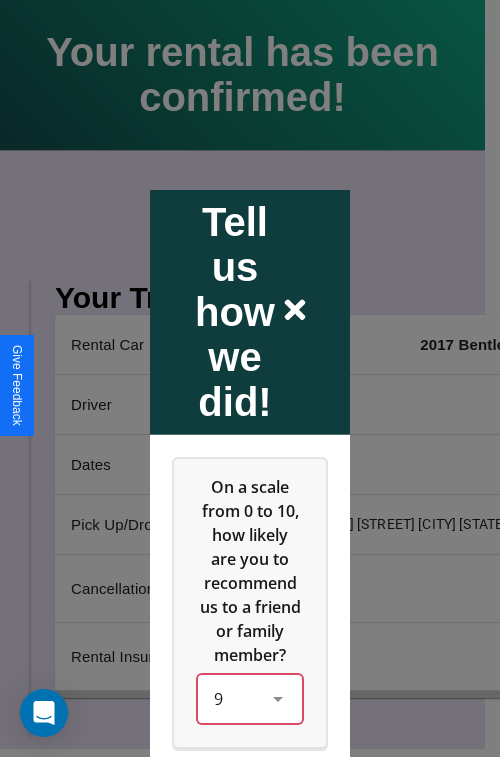 click on "9" at bounding box center [250, 698] 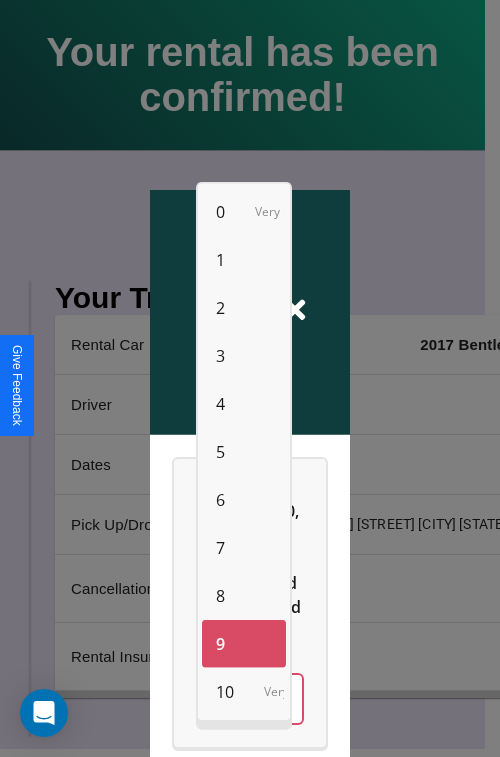 click on "7" at bounding box center [220, 548] 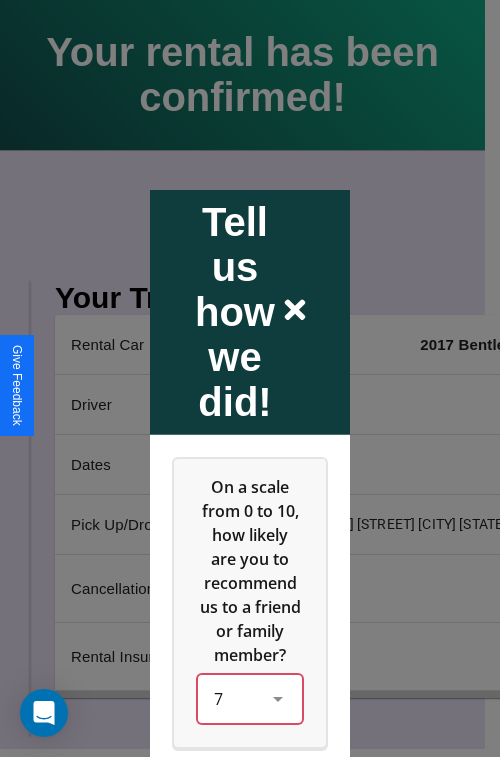 scroll, scrollTop: 286, scrollLeft: 0, axis: vertical 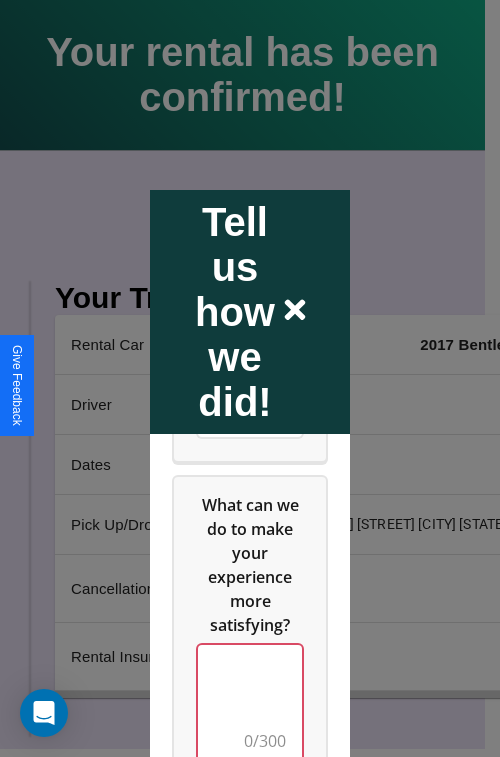 click at bounding box center (250, 704) 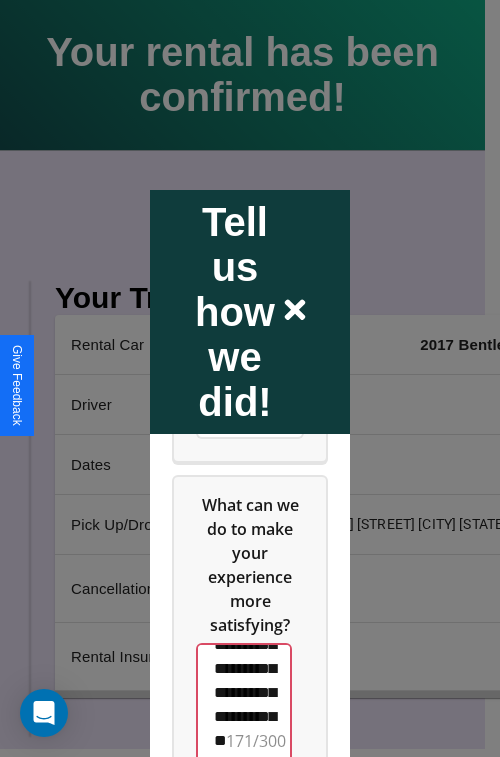 scroll, scrollTop: 732, scrollLeft: 0, axis: vertical 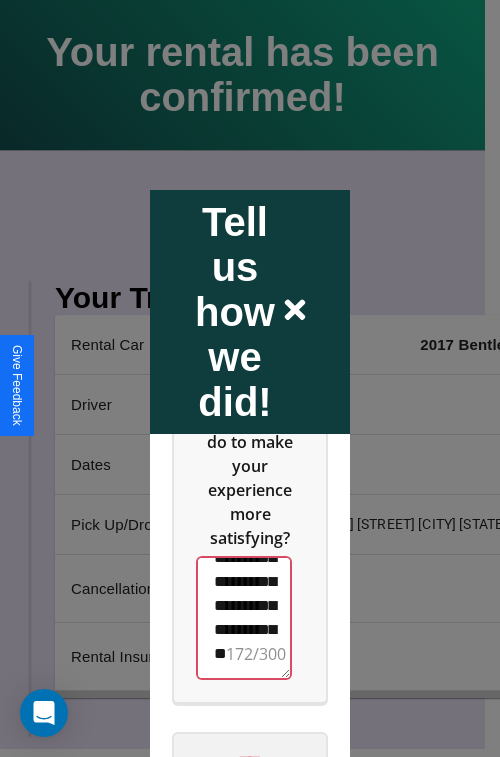 type on "**********" 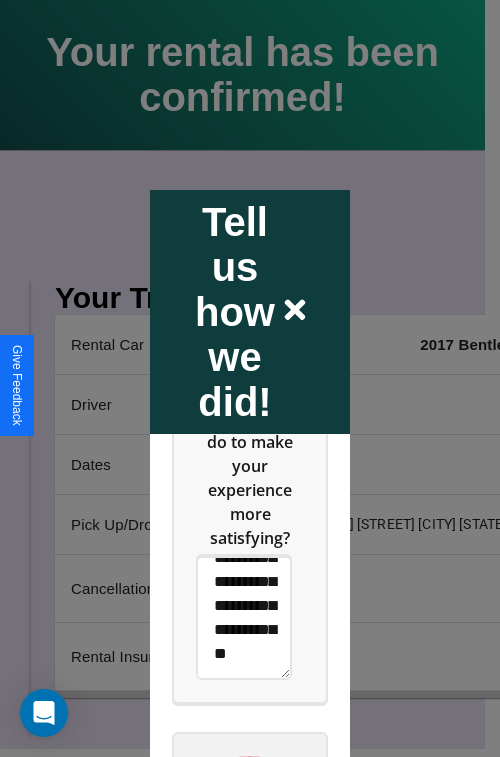 click on "****" at bounding box center [250, 761] 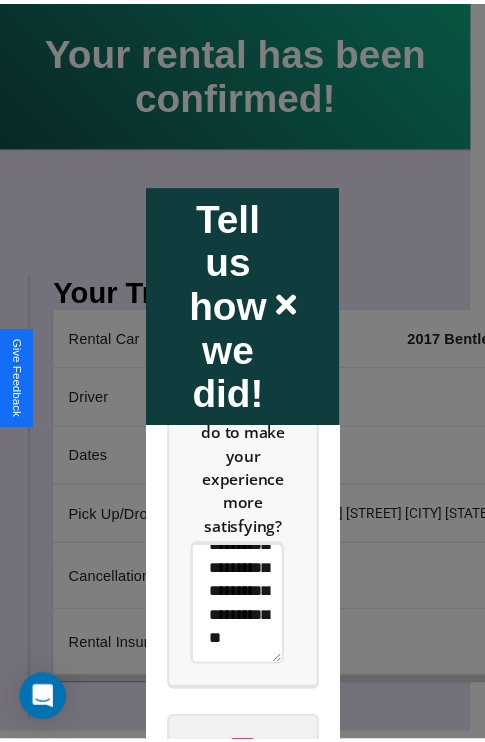 scroll, scrollTop: 0, scrollLeft: 0, axis: both 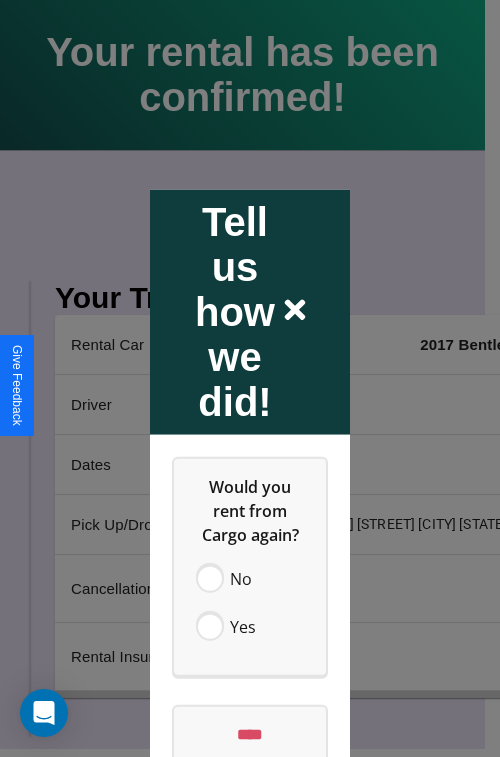 click at bounding box center (250, 378) 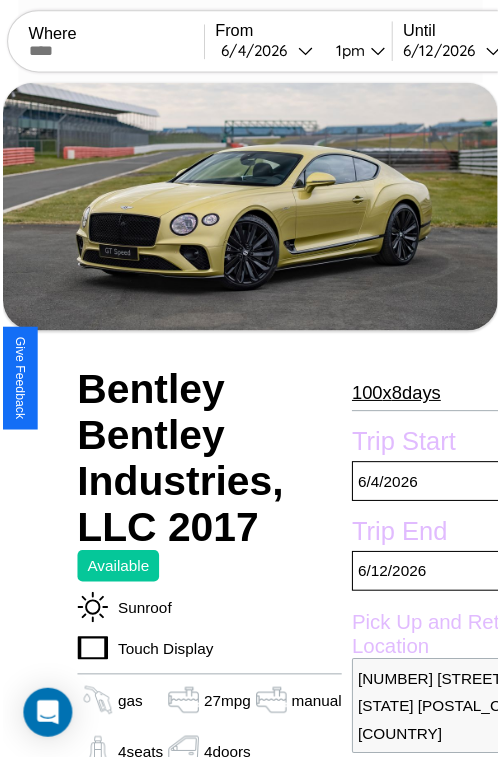 scroll, scrollTop: 100, scrollLeft: 68, axis: both 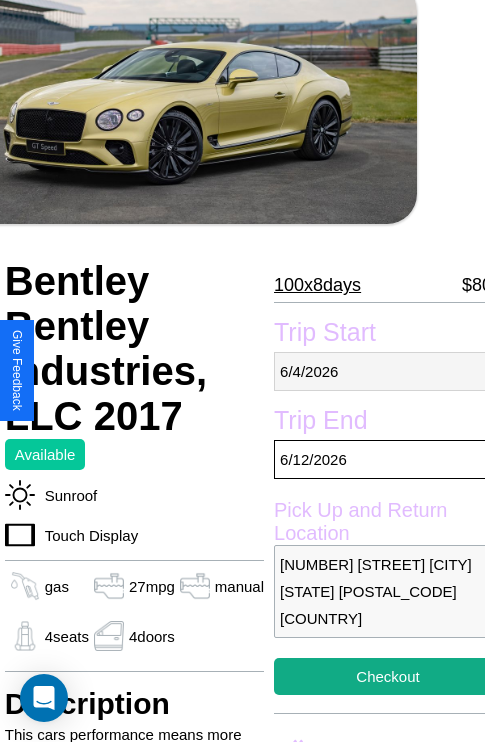 click on "6 / 4 / 2026" at bounding box center [388, 371] 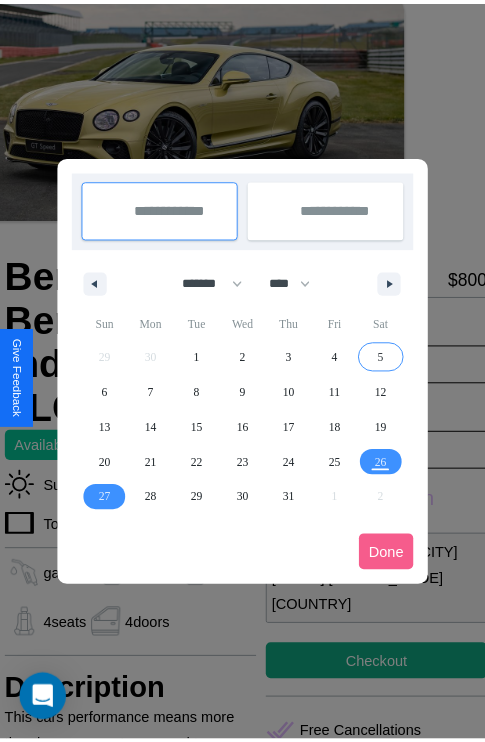 scroll, scrollTop: 0, scrollLeft: 68, axis: horizontal 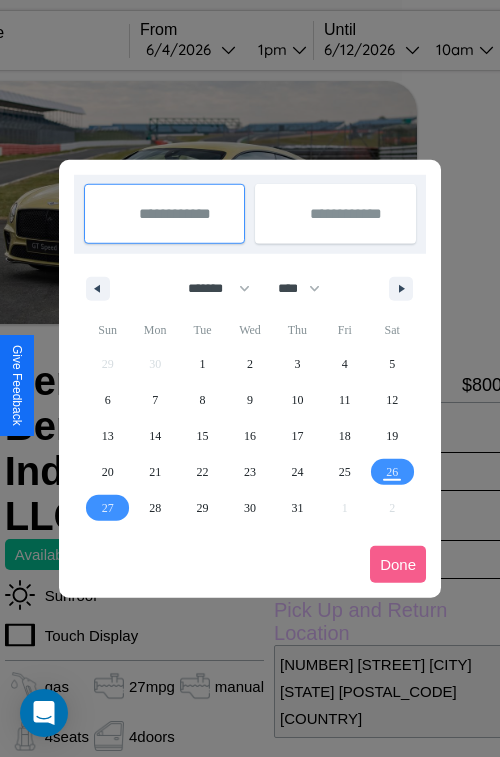 click at bounding box center (250, 378) 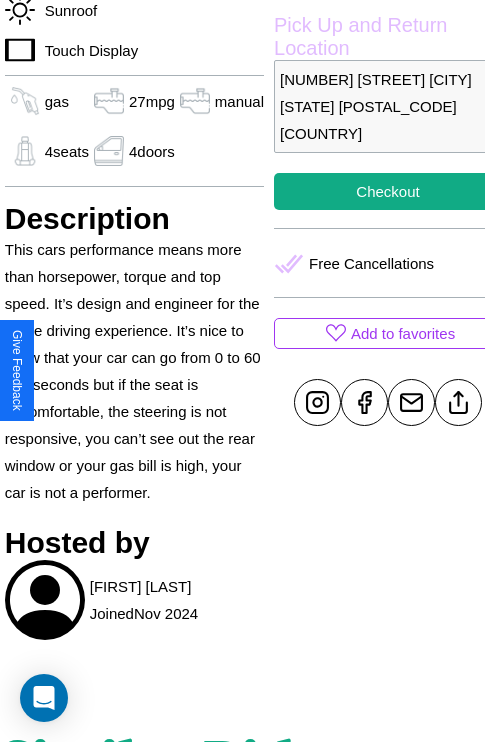 scroll, scrollTop: 616, scrollLeft: 68, axis: both 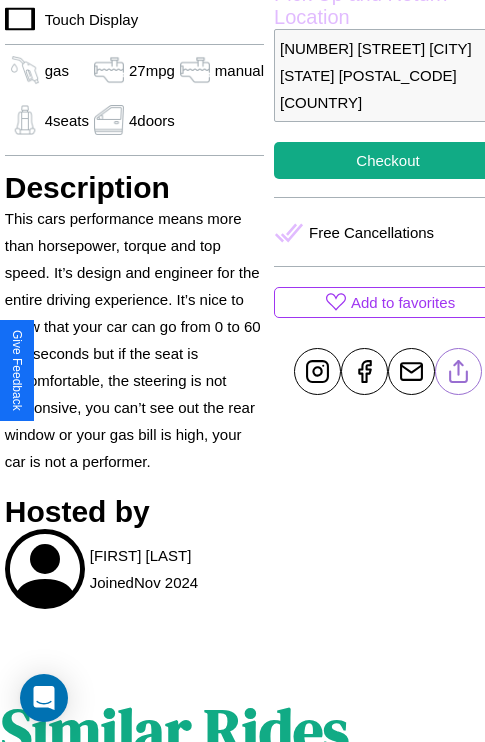 click 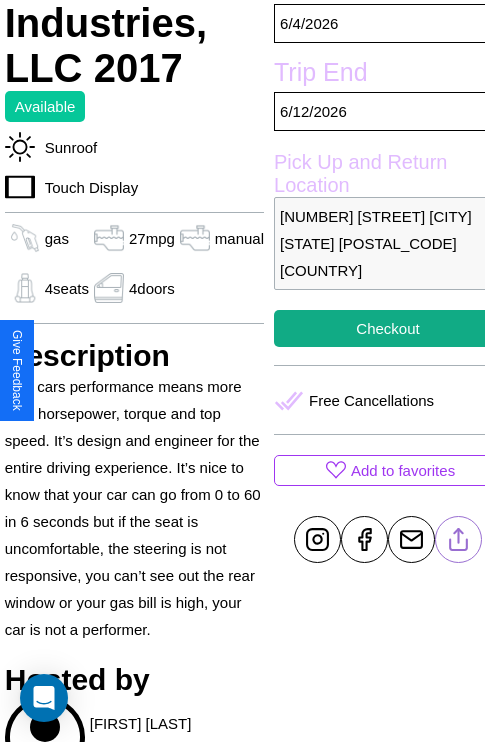 scroll, scrollTop: 405, scrollLeft: 68, axis: both 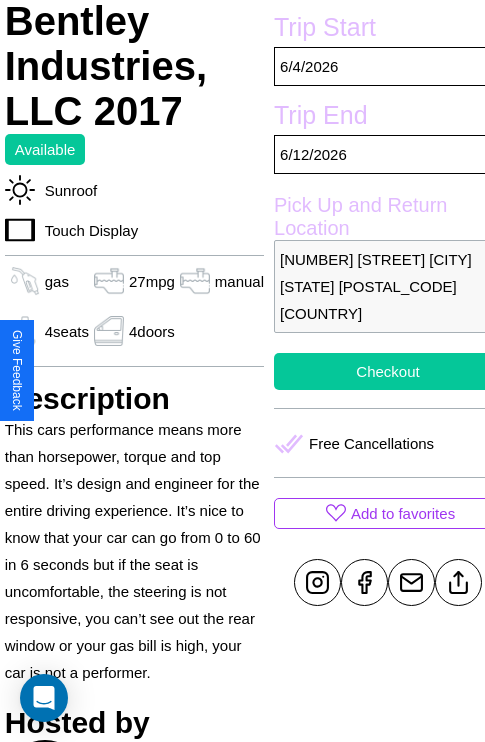 click on "Checkout" at bounding box center (388, 371) 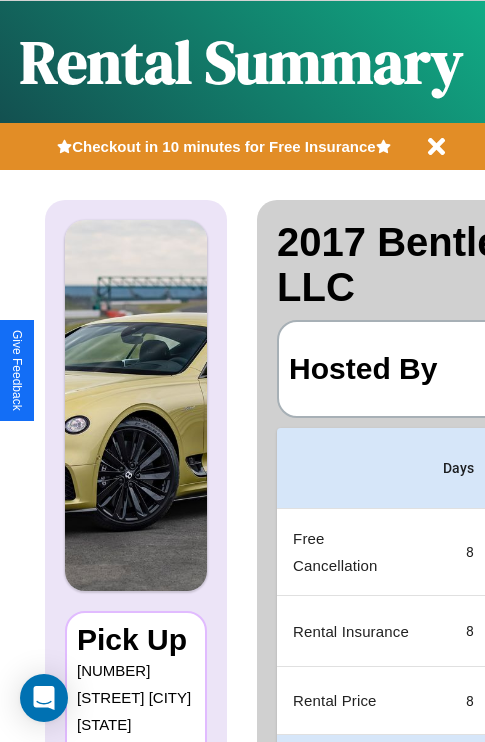 scroll, scrollTop: 0, scrollLeft: 378, axis: horizontal 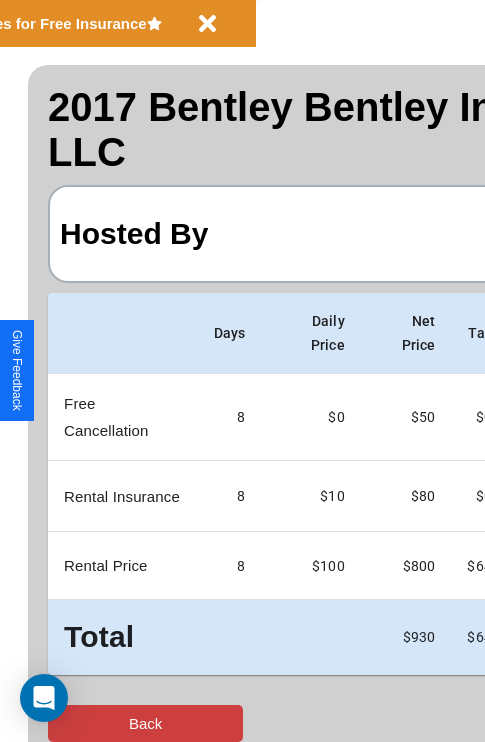 click on "Back" at bounding box center (145, 723) 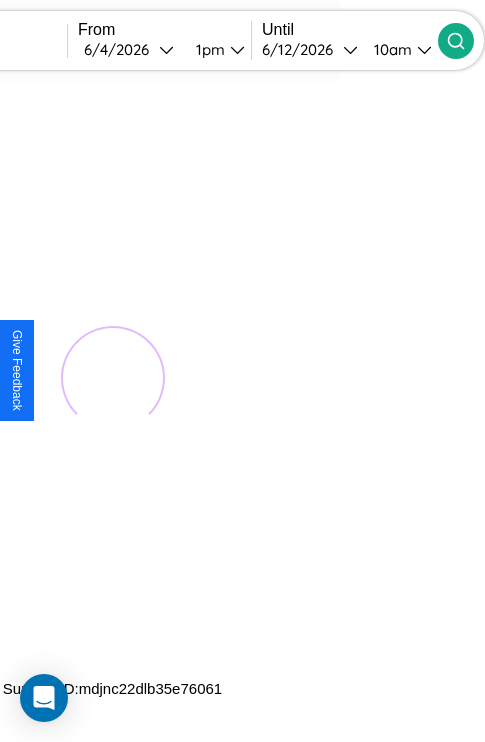 scroll, scrollTop: 0, scrollLeft: 0, axis: both 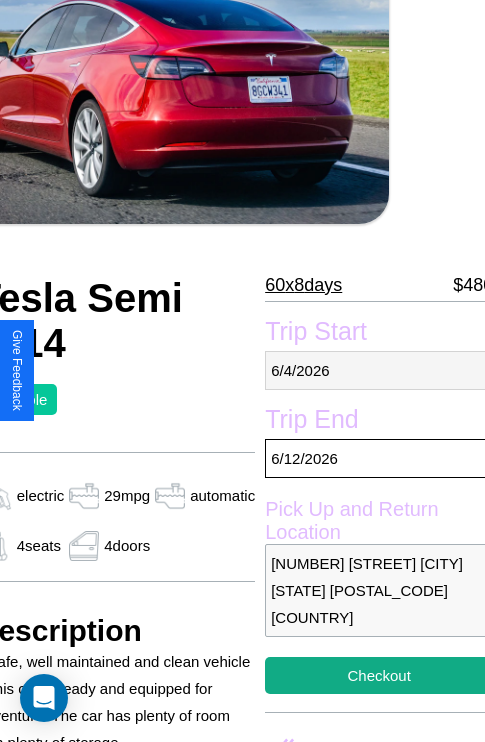 click on "[MONTH] / [DAY] / [YEAR]" at bounding box center (379, 370) 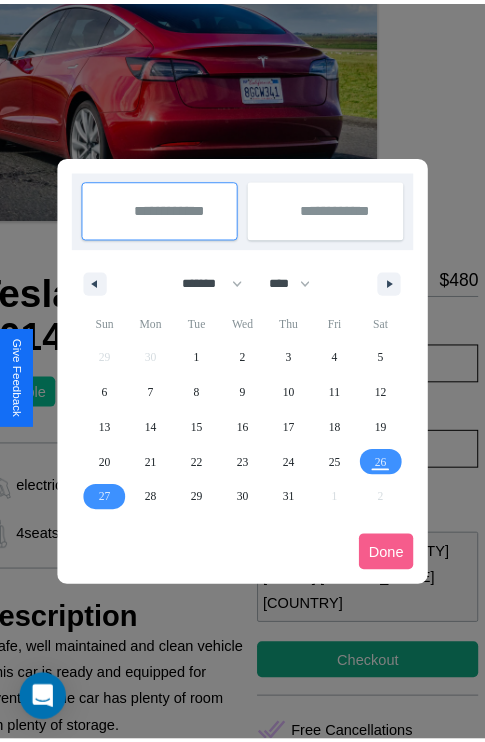 scroll, scrollTop: 0, scrollLeft: 96, axis: horizontal 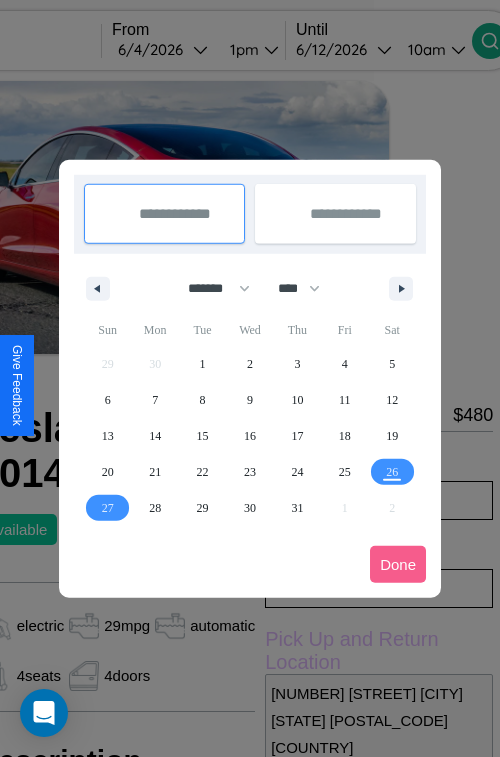 click at bounding box center [250, 378] 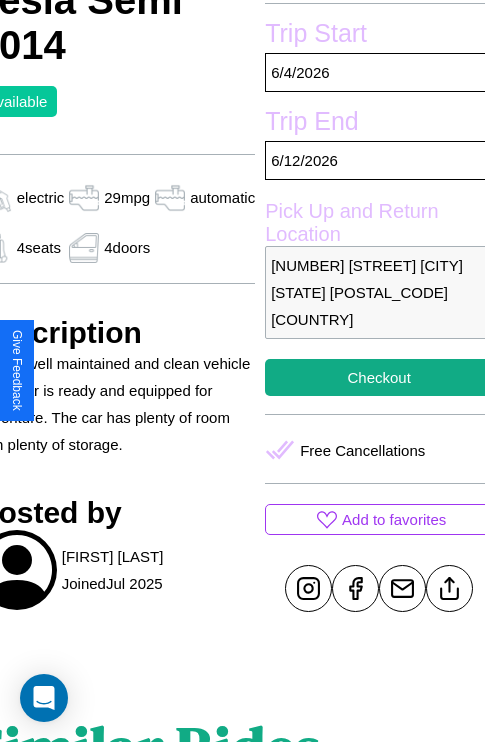scroll, scrollTop: 435, scrollLeft: 96, axis: both 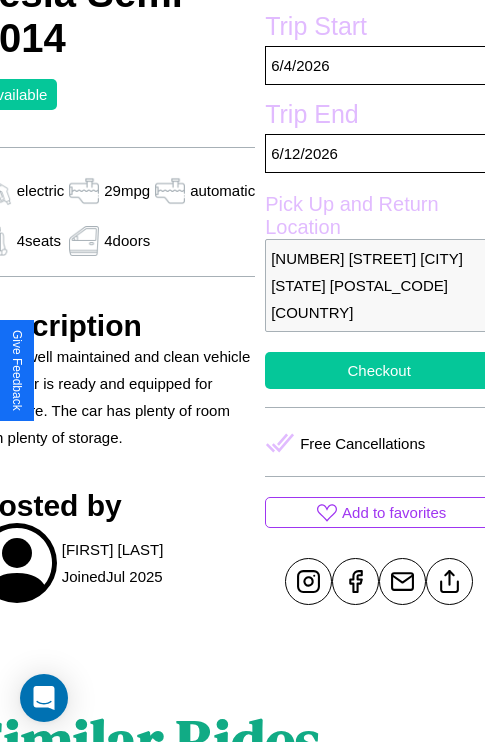 click on "Checkout" at bounding box center (379, 370) 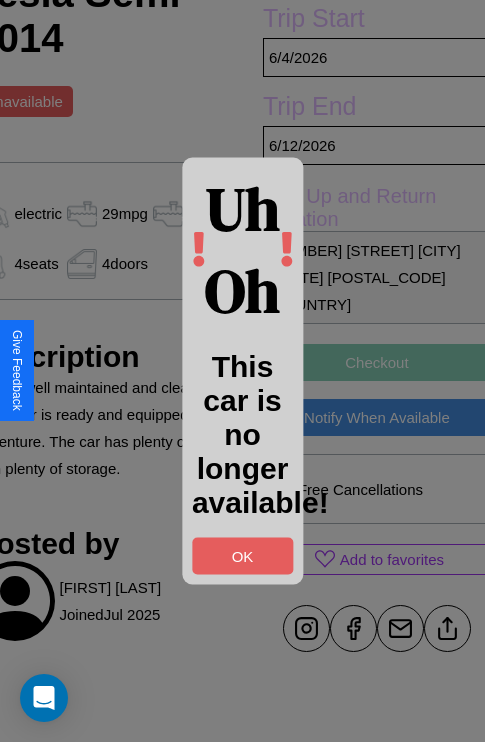 scroll, scrollTop: 443, scrollLeft: 96, axis: both 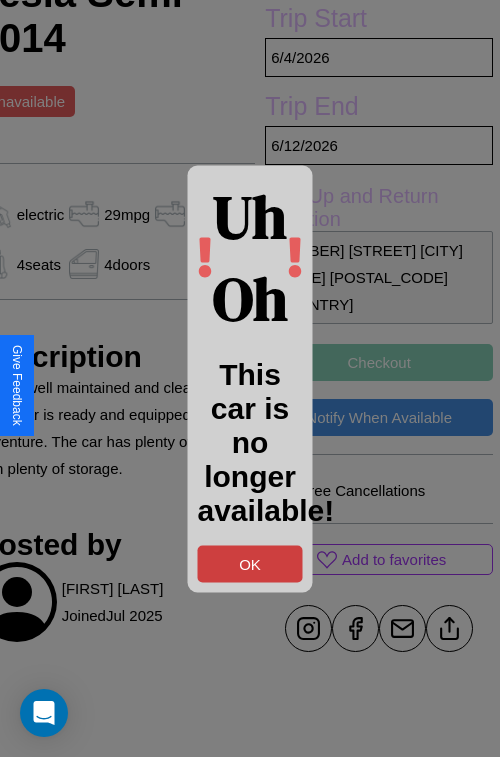 click on "OK" at bounding box center (250, 563) 